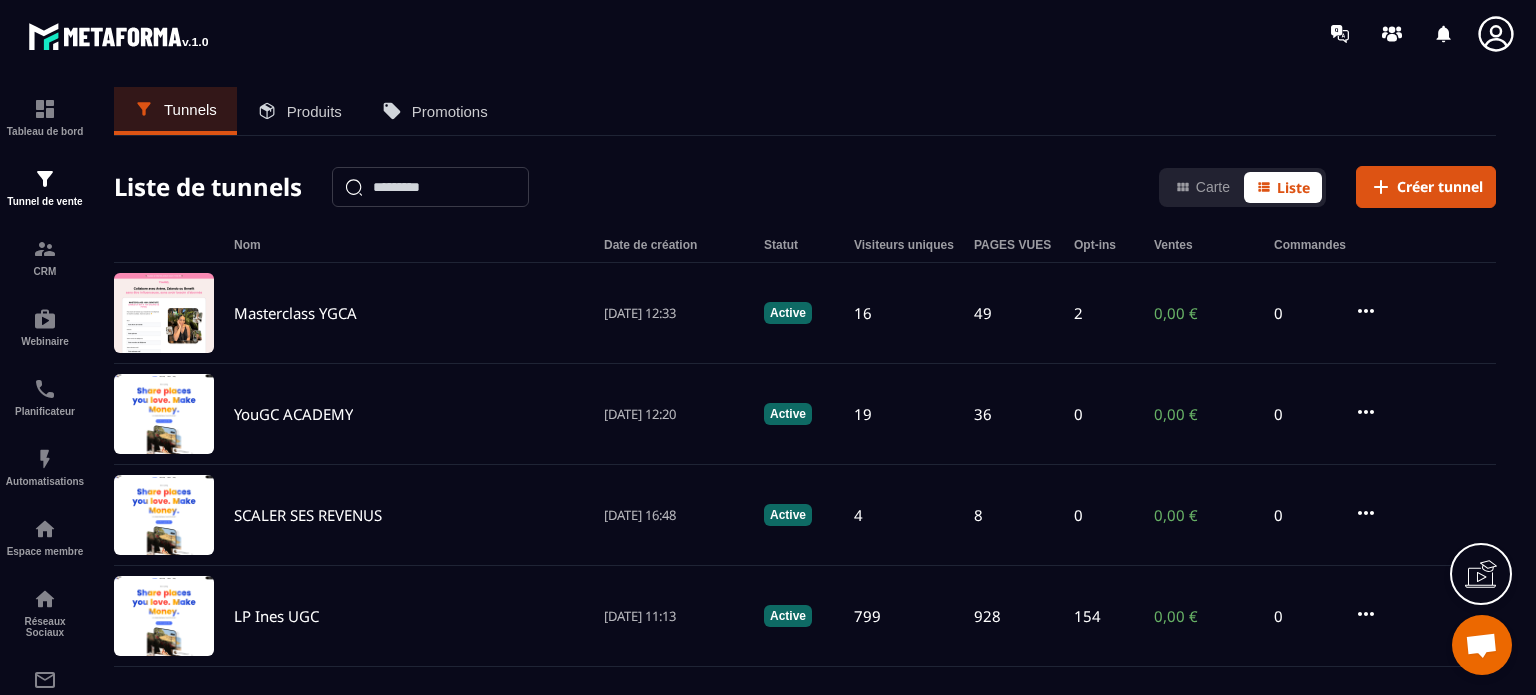 scroll, scrollTop: 0, scrollLeft: 0, axis: both 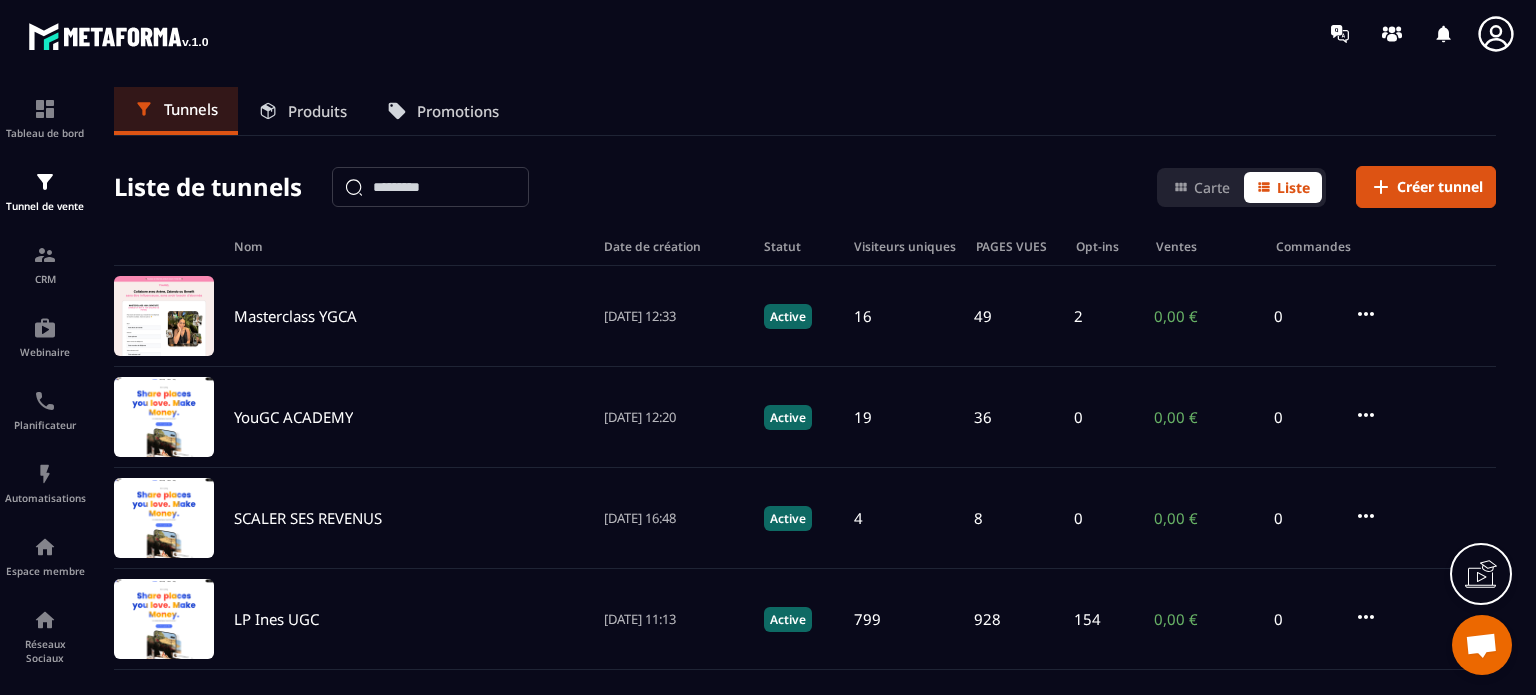 click 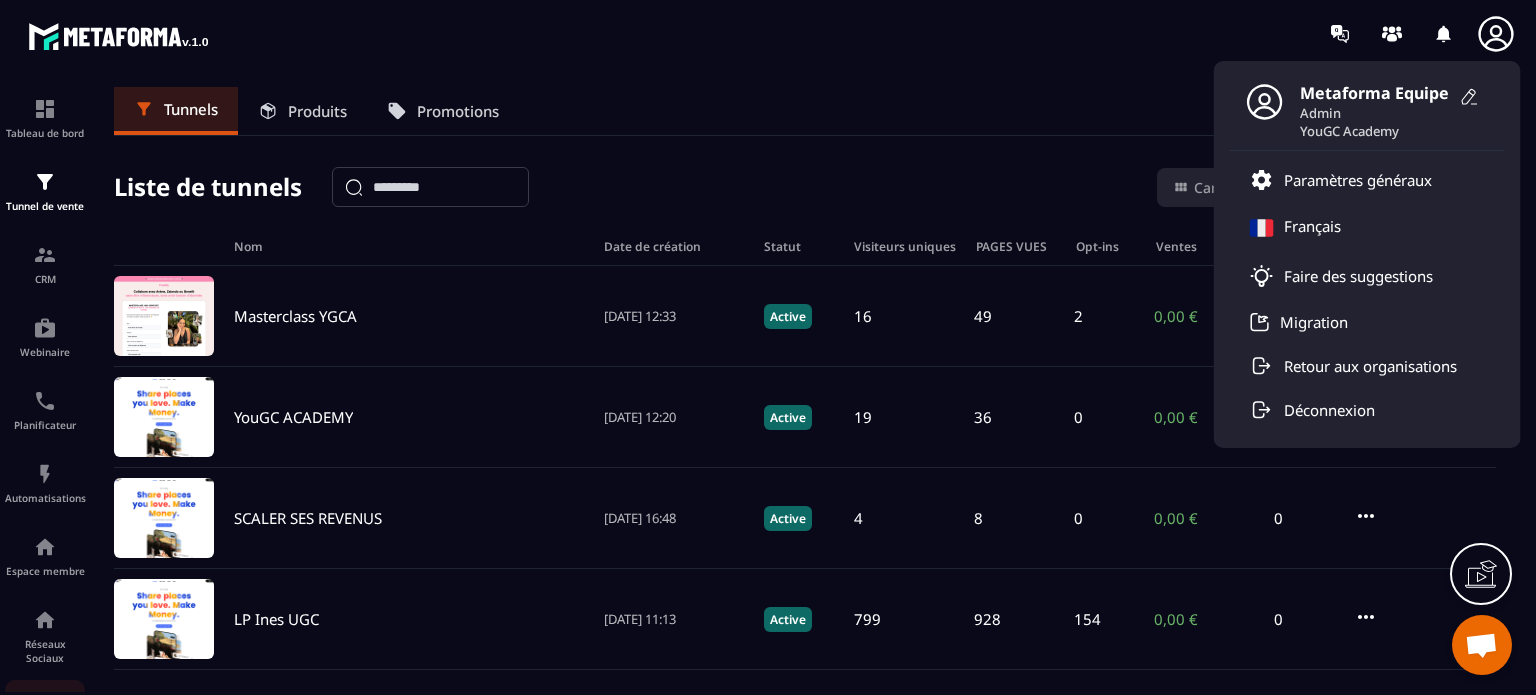 click on "E-mailing" 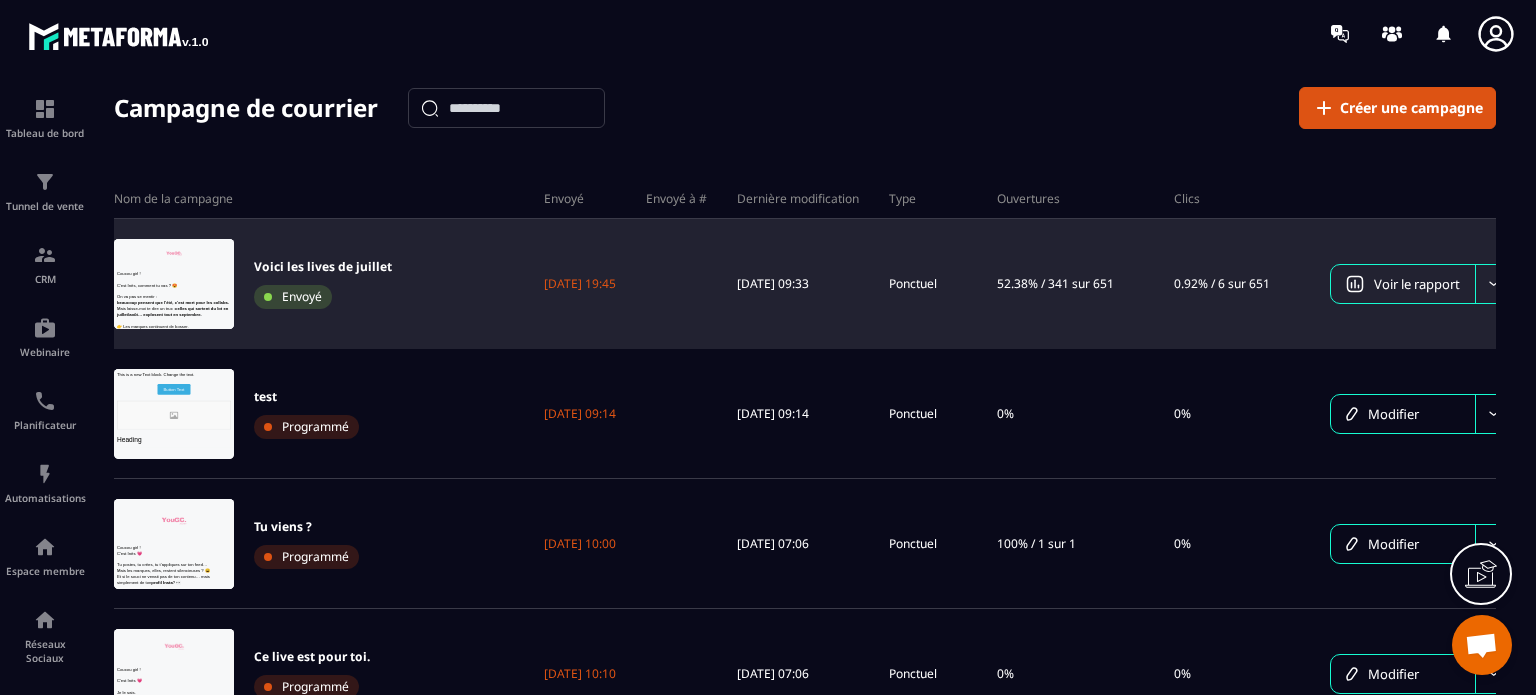scroll, scrollTop: 0, scrollLeft: 0, axis: both 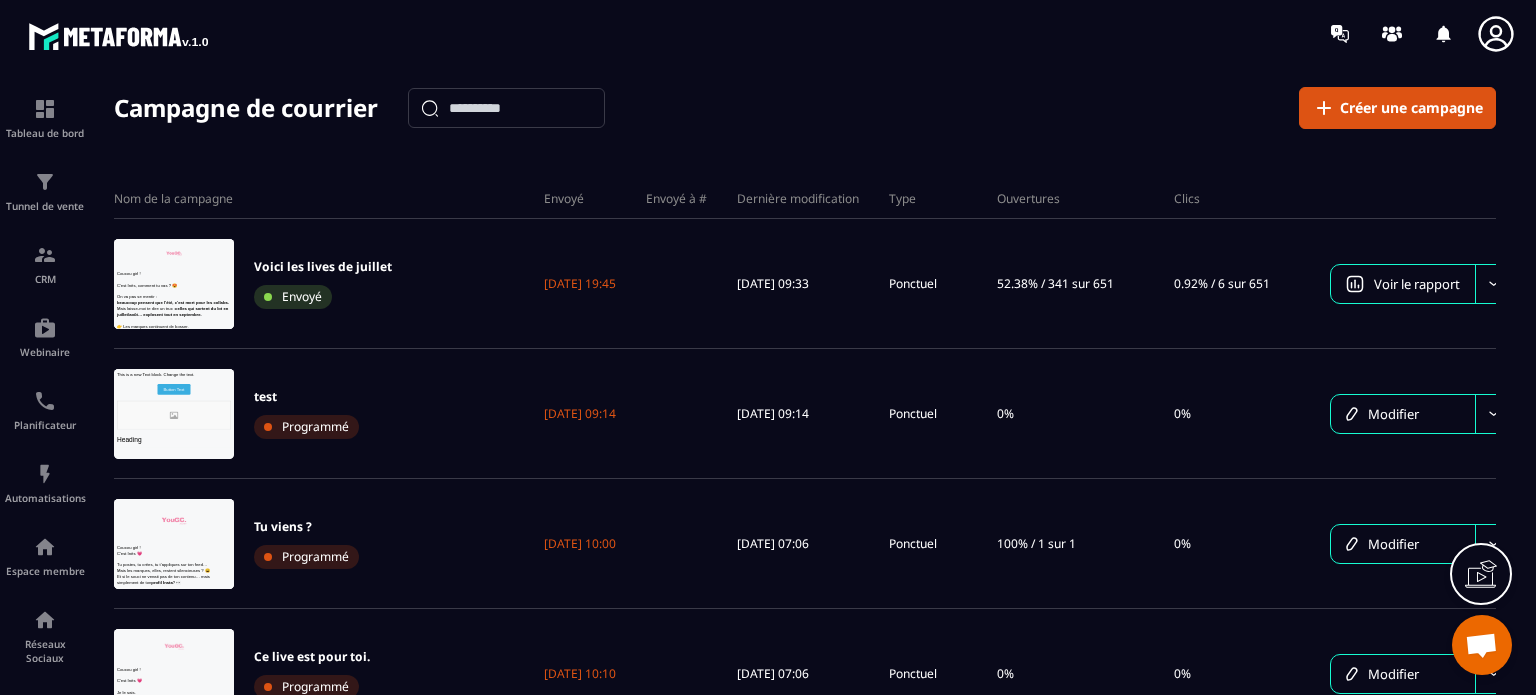 click on "Campagne de courrier Créer une campagne Nom de la campagne Envoyé Envoyé à # Dernière modification Type Ouvertures Clics Voici les lives de juillet Envoyé [DATE] 19:45 [DATE] 09:33 Ponctuel 52.38% / 341 sur 651 0.92% / 6 sur 651 Voir le rapport test Programmé [DATE] 09:14 [DATE] 09:14 Ponctuel 0%  0%  Modifier Tu viens ? Programmé [DATE] 10:00 [DATE] 07:06 Ponctuel 100% / 1 sur 1 0%  Modifier Ce live est pour toi. Programmé [DATE] 10:10 [DATE] 07:06 Ponctuel 0%  0%  Modifier On se retrouve en live pour se rencontrer Programmé [DATE] 09:30 [DATE] 07:05 Ponctuel 0%  0%  Modifier Ce live va t’aider à OSER enfin te lancer. Programmé [DATE] 09:15 [DATE] 07:05 Ponctuel 0%  0%  Modifier ANNONCE CHANGEMENT DE PLATEFORME Envoyé [DATE] 10:05 [DATE] 10:05 Ponctuel 0%  0%  Voir le rapport LIVE MALT Envoyé [DATE] 09:05 [DATE] 09:05 Ponctuel 0%  0%  Voir le rapport LIVE FAQ - PORTFOLIO copy Envoyé [DATE] 09:59 [DATE] 10:02 Ponctuel 0%" at bounding box center [805, 399] 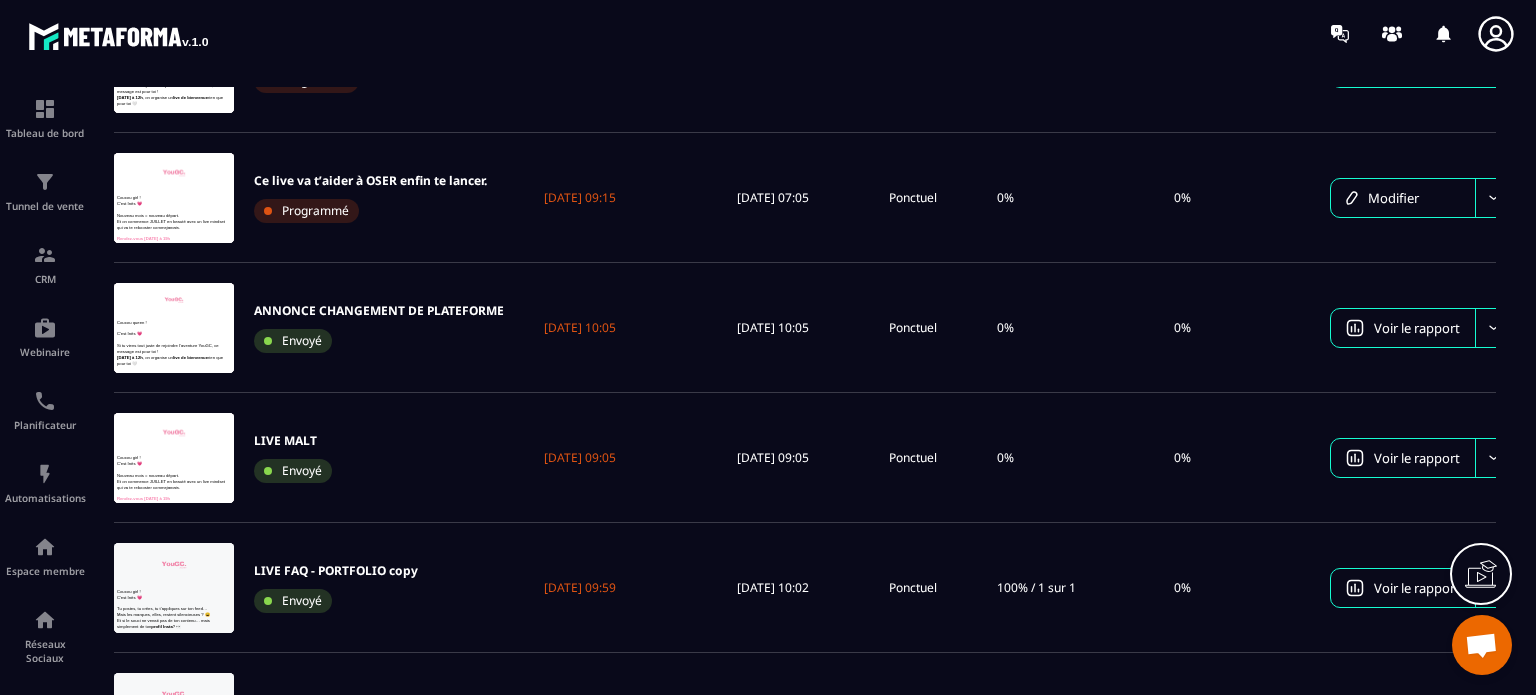 scroll, scrollTop: 760, scrollLeft: 0, axis: vertical 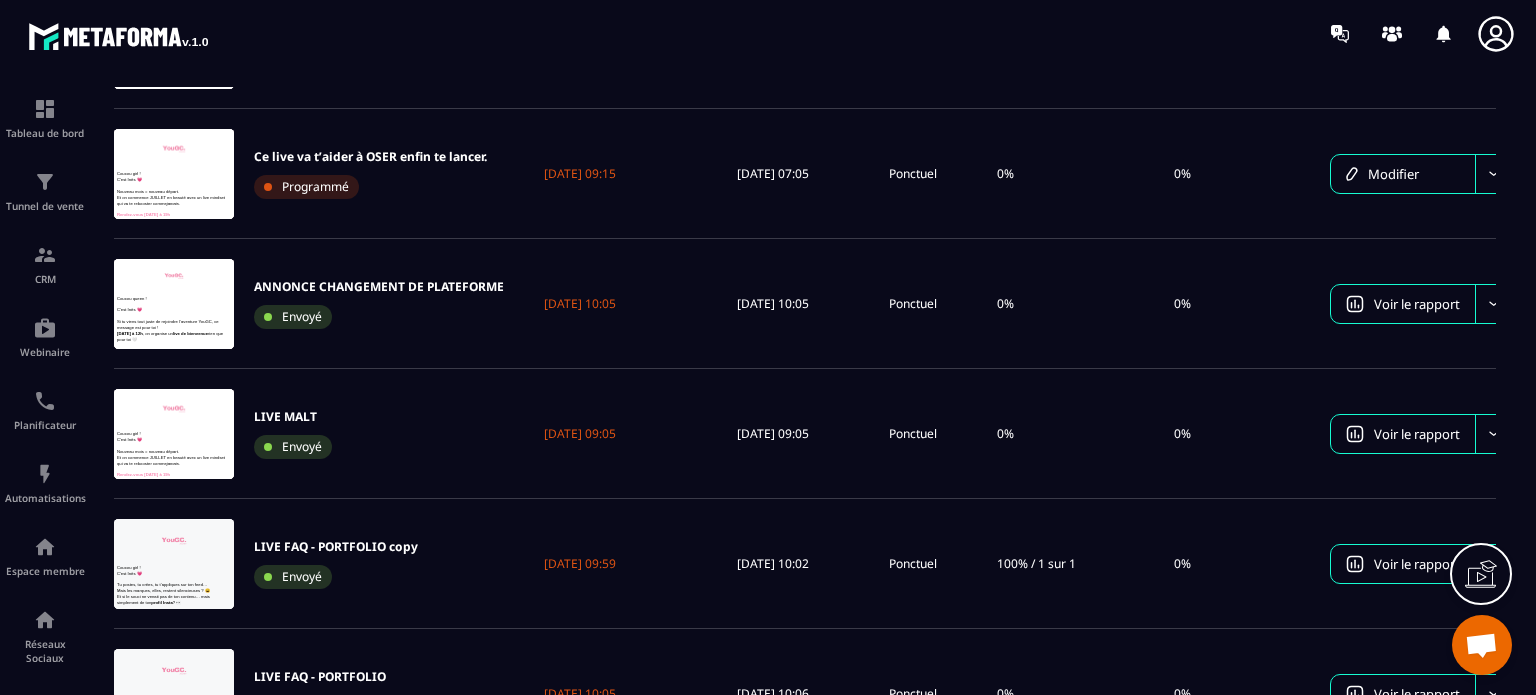 click on "Tableau de bord Tunnel de vente CRM Webinaire Planificateur Automatisations Espace membre Réseaux Sociaux E-mailing Comptabilité Campagne de courrier Créer une campagne Nom de la campagne Envoyé Envoyé à # Dernière modification Type Ouvertures Clics Voici les lives de juillet Envoyé [DATE] 19:45 [DATE] 09:33 Ponctuel 52.38% / 341 sur 651 0.92% / 6 sur 651 Voir le rapport test Programmé [DATE] 09:14 [DATE] 09:14 Ponctuel 0%  0%  Modifier Tu viens ? Programmé [DATE] 10:00 [DATE] 07:06 Ponctuel 100% / 1 sur 1 0%  Modifier Ce live est pour toi. Programmé [DATE] 10:10 [DATE] 07:06 Ponctuel 0%  0%  Modifier On se retrouve en live pour se rencontrer Programmé [DATE] 09:30 [DATE] 07:05 Ponctuel 0%  0%  Modifier Ce live va t’aider à OSER enfin te lancer. Programmé [DATE] 09:15 [DATE] 07:05 Ponctuel 0%  0%  Modifier ANNONCE CHANGEMENT DE PLATEFORME Envoyé [DATE] 10:05 [DATE] 10:05 Ponctuel 0%  0%  Voir le rapport LIVE MALT Envoyé [DATE] 09:05" at bounding box center [768, 409] 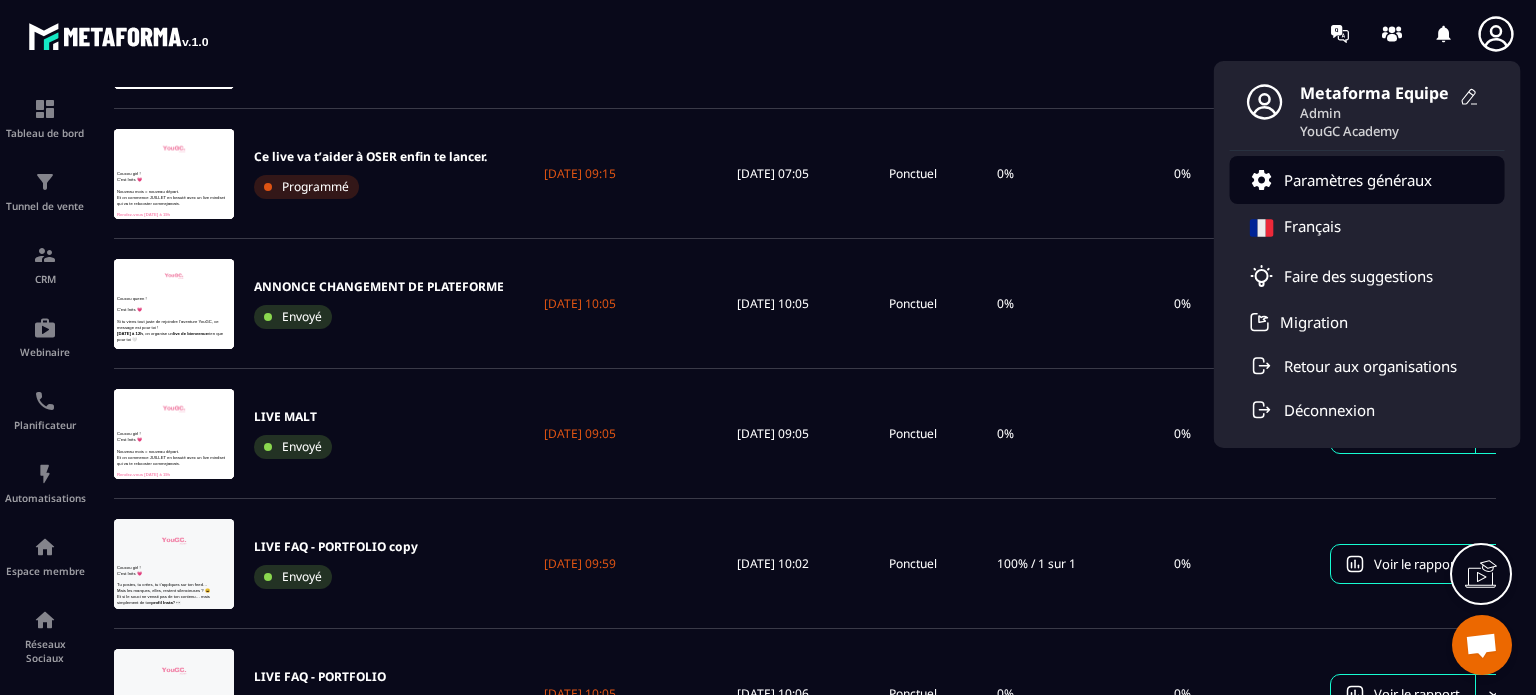 click on "Paramètres généraux" at bounding box center (1358, 180) 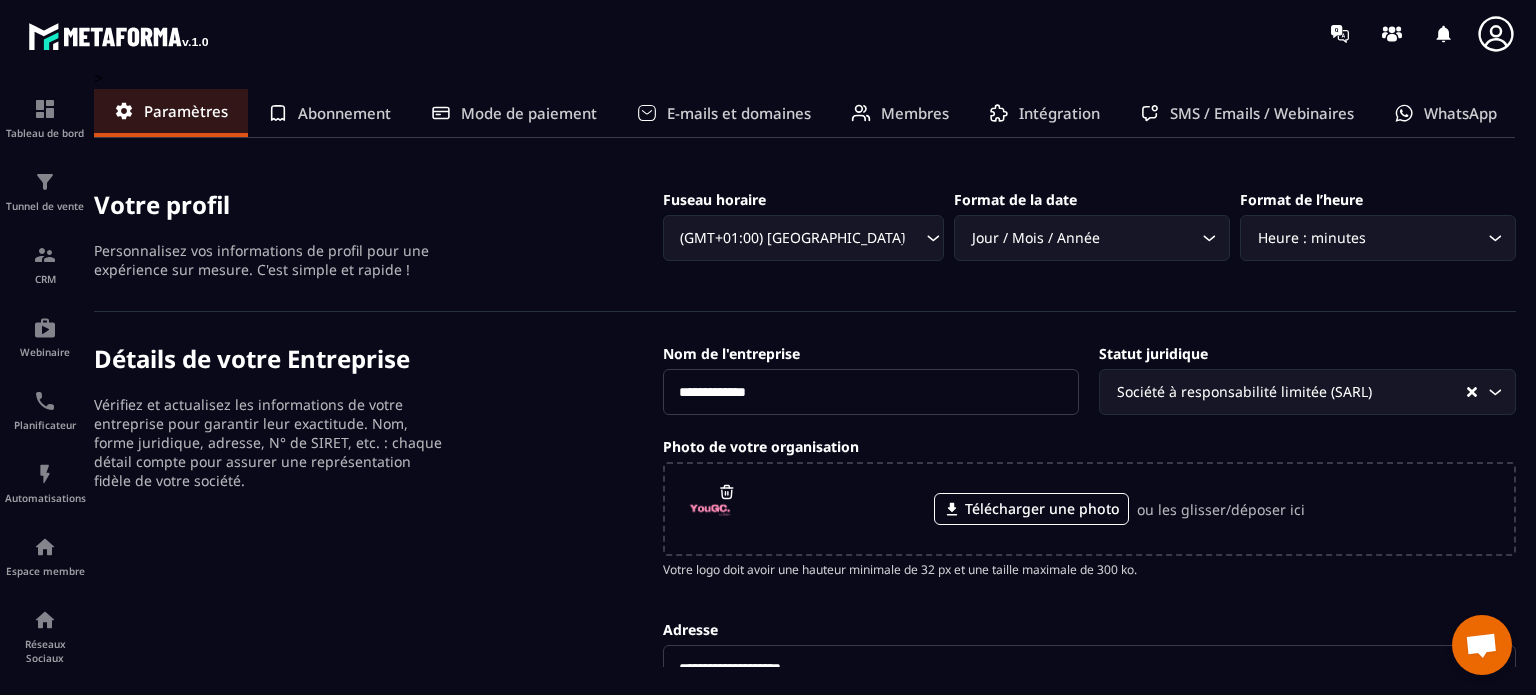 click on "WhatsApp" at bounding box center (1460, 113) 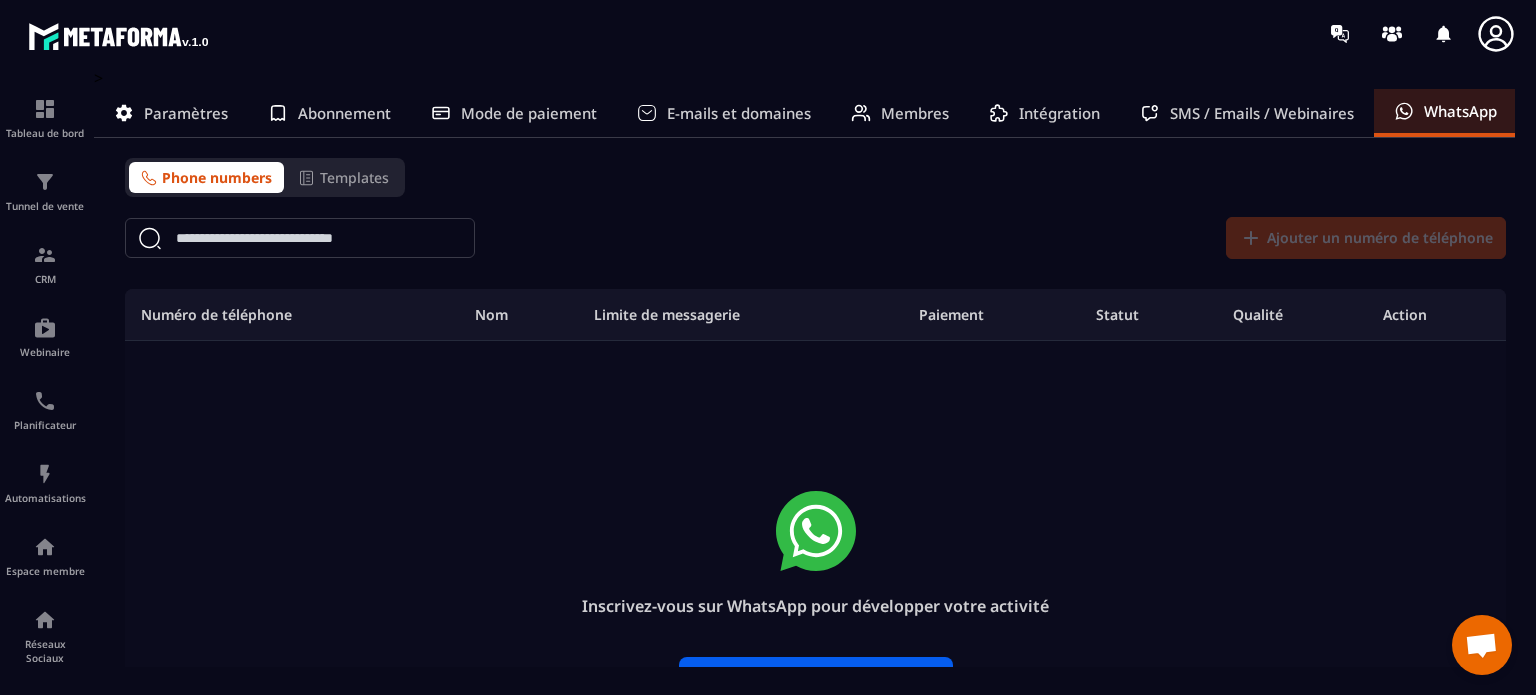 click on "Ajouter un numéro de téléphone" at bounding box center (1361, 238) 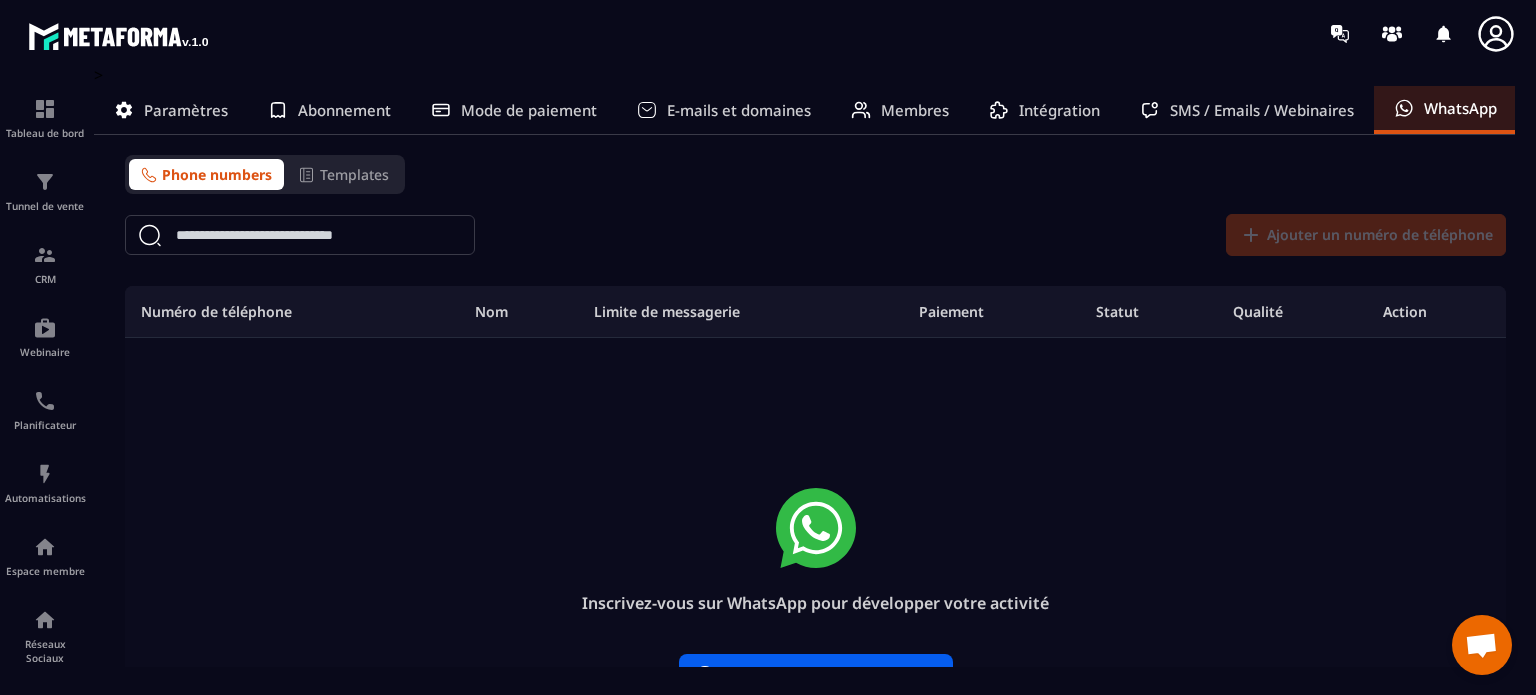 scroll, scrollTop: 0, scrollLeft: 0, axis: both 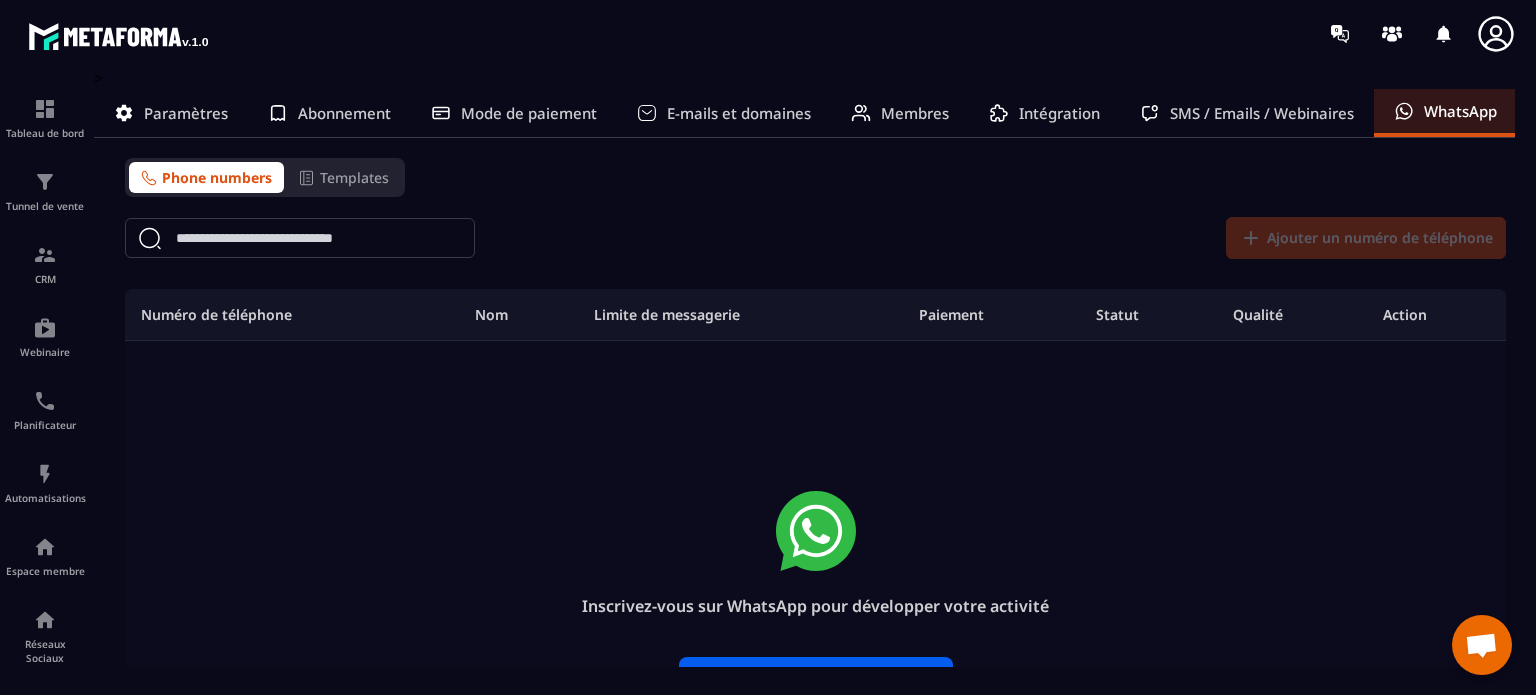 click 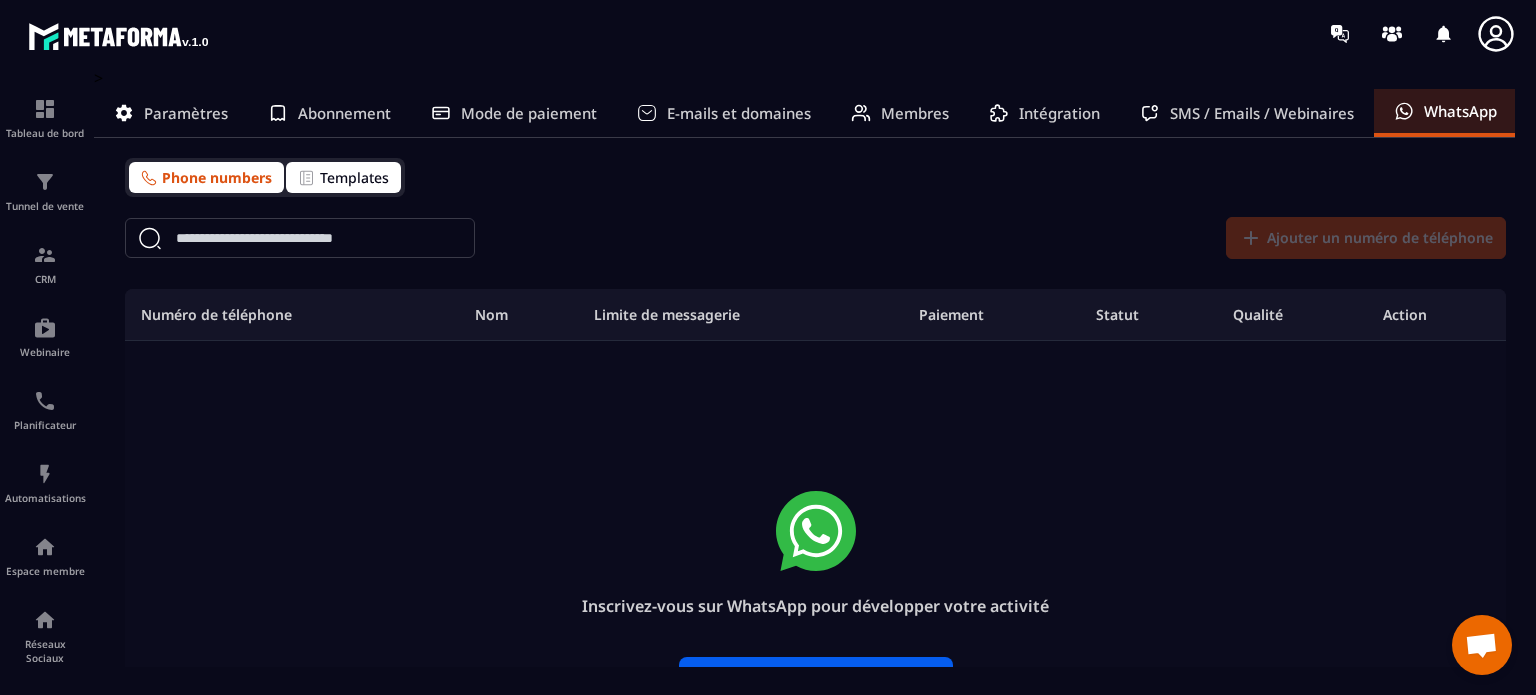 click on "Templates" at bounding box center [354, 177] 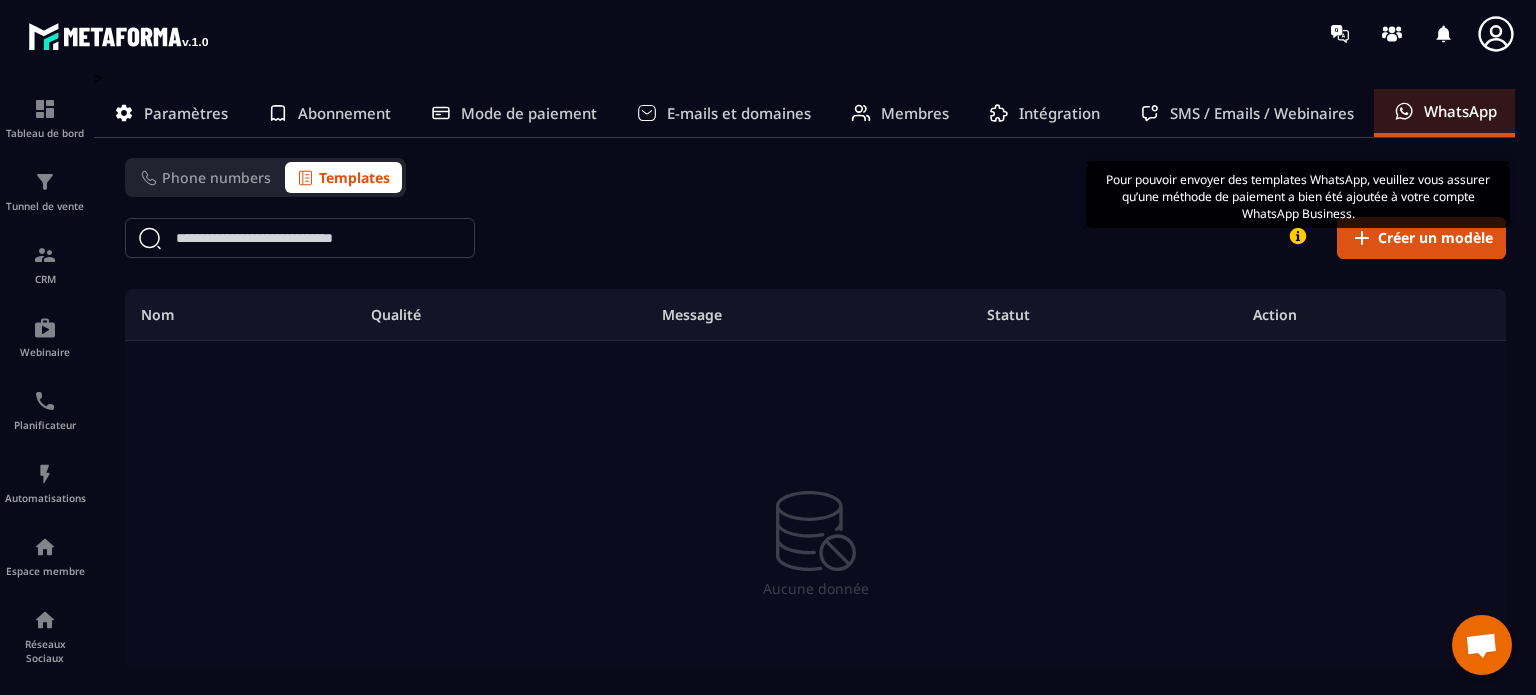 click 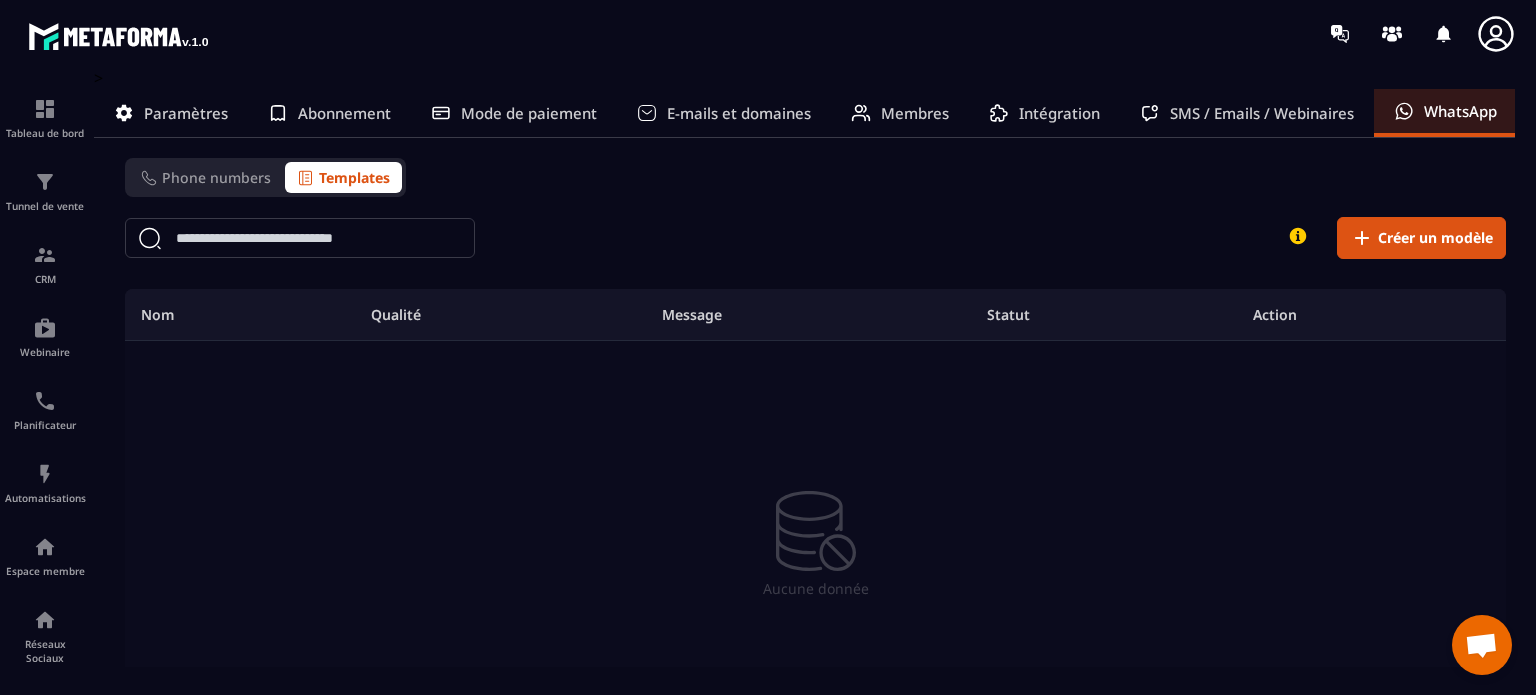 click 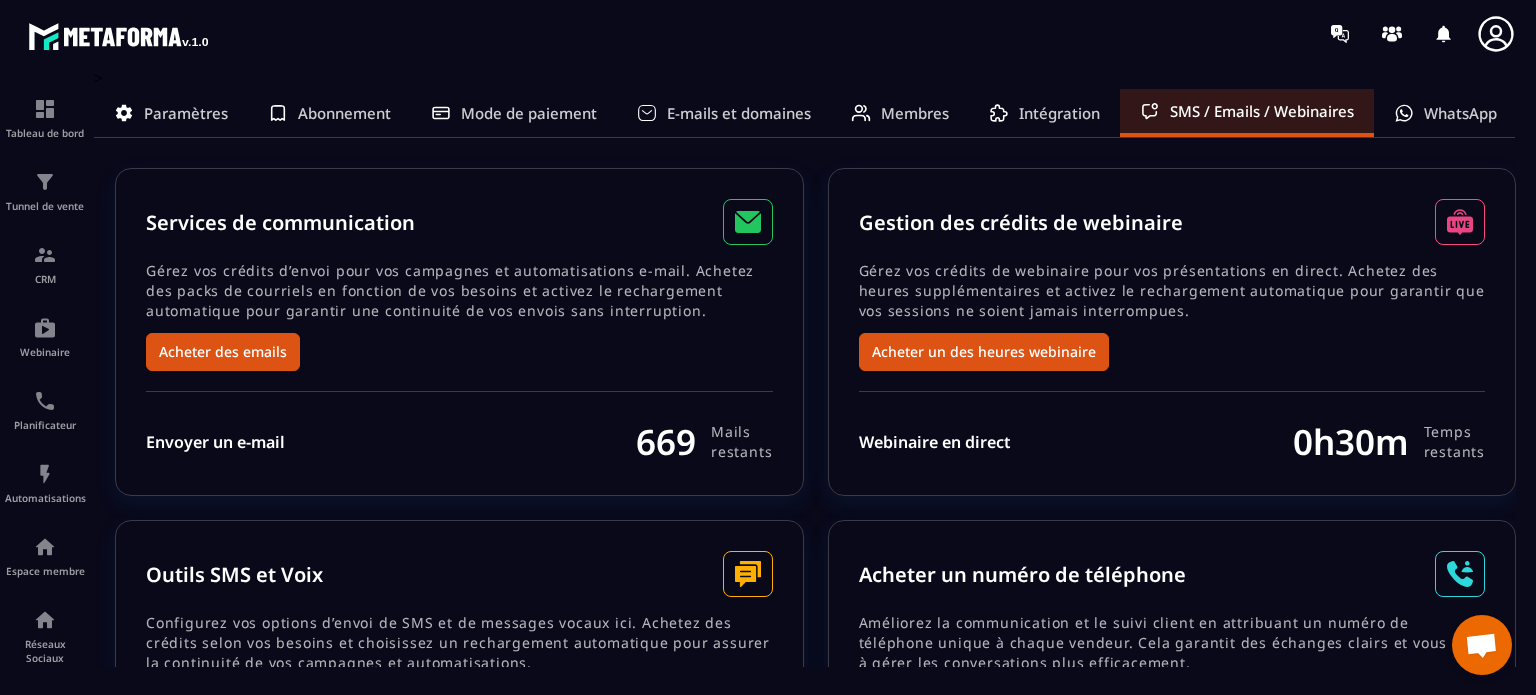 click on "Gestion des crédits de webinaire" at bounding box center (1172, 222) 